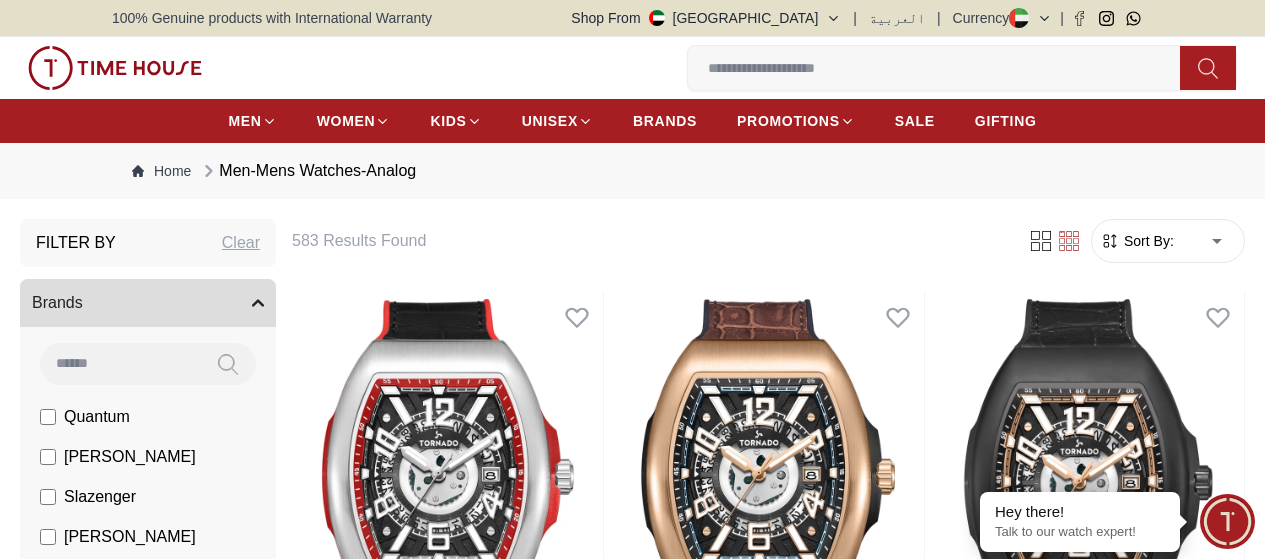 scroll, scrollTop: 0, scrollLeft: 0, axis: both 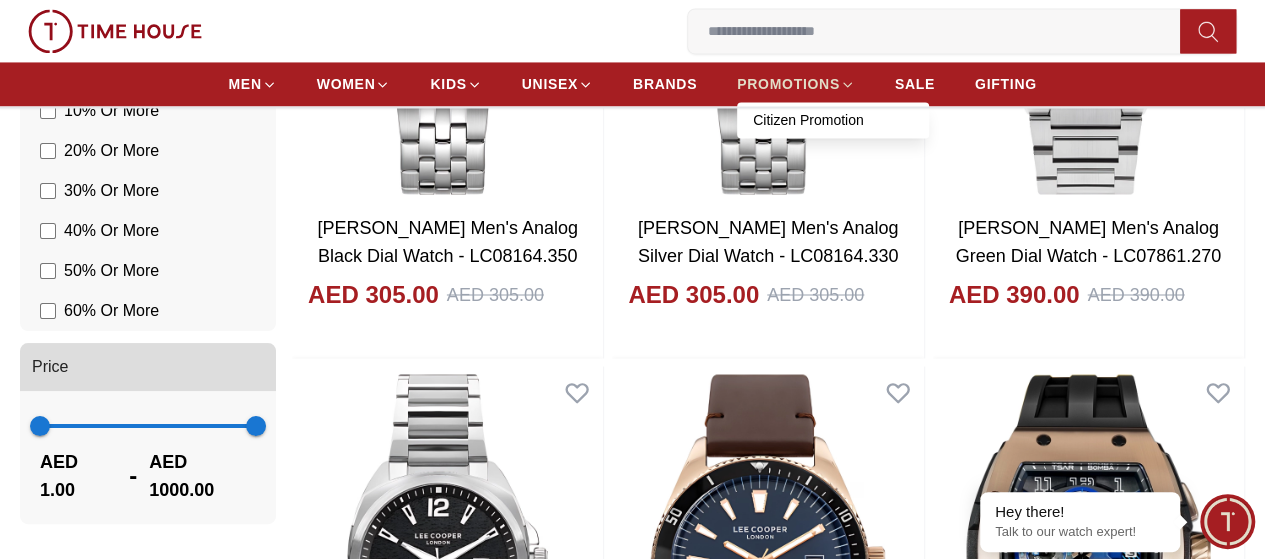 click on "PROMOTIONS" at bounding box center (788, 84) 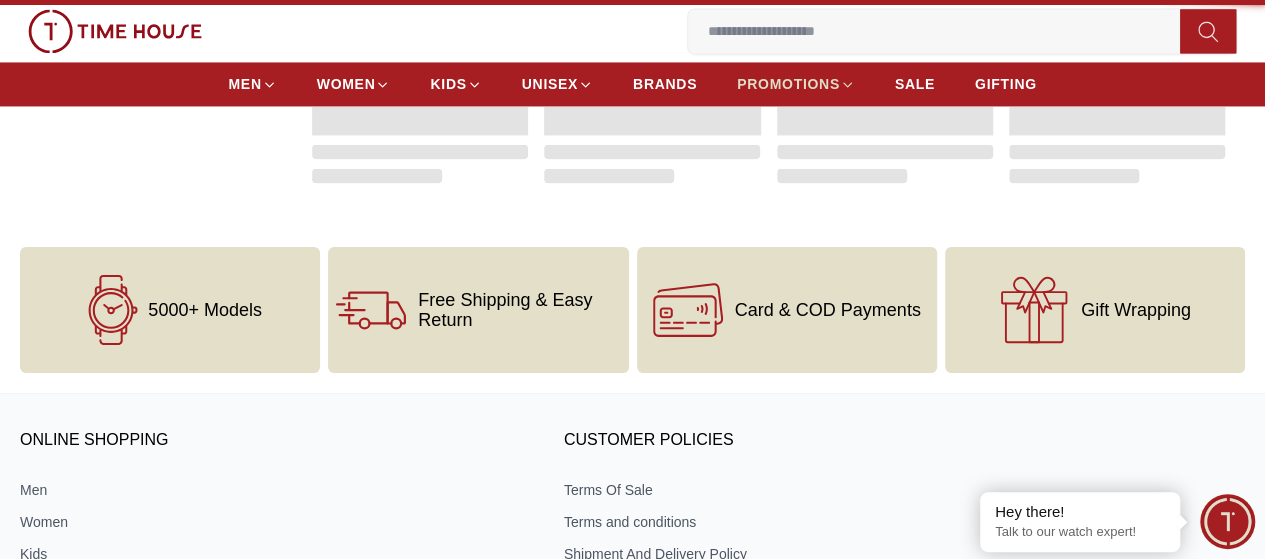 scroll, scrollTop: 0, scrollLeft: 0, axis: both 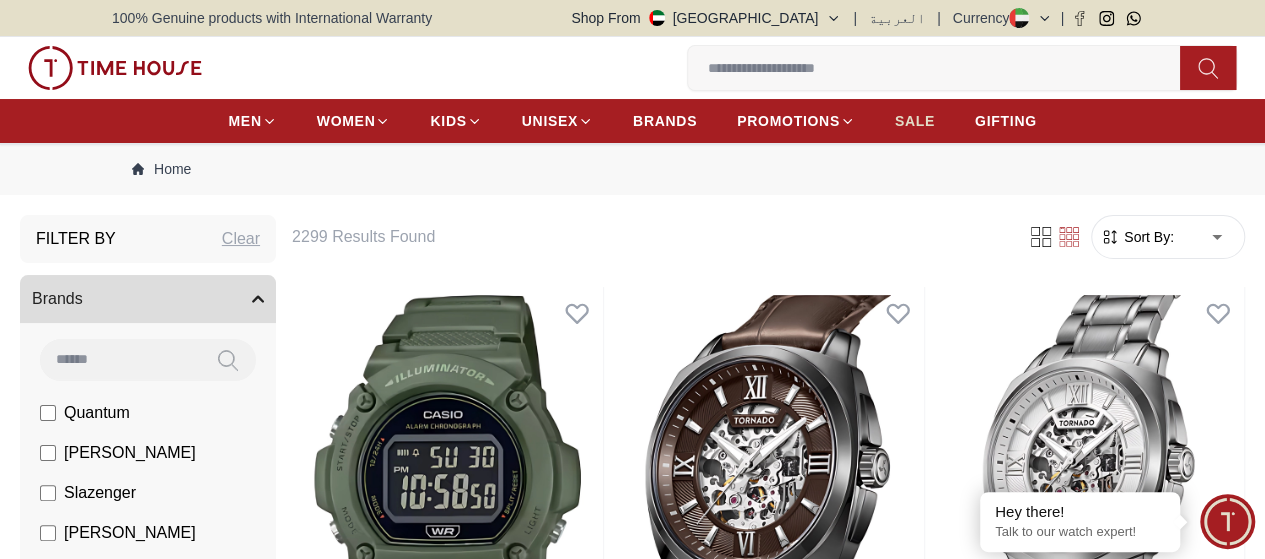 click on "SALE" at bounding box center (915, 121) 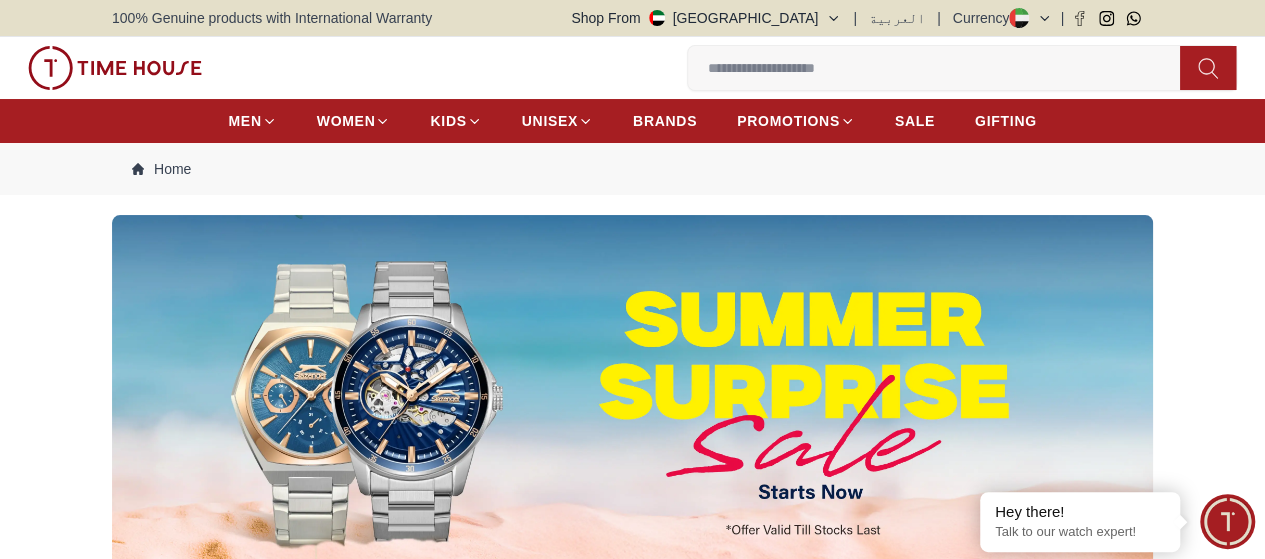 click at bounding box center (942, 68) 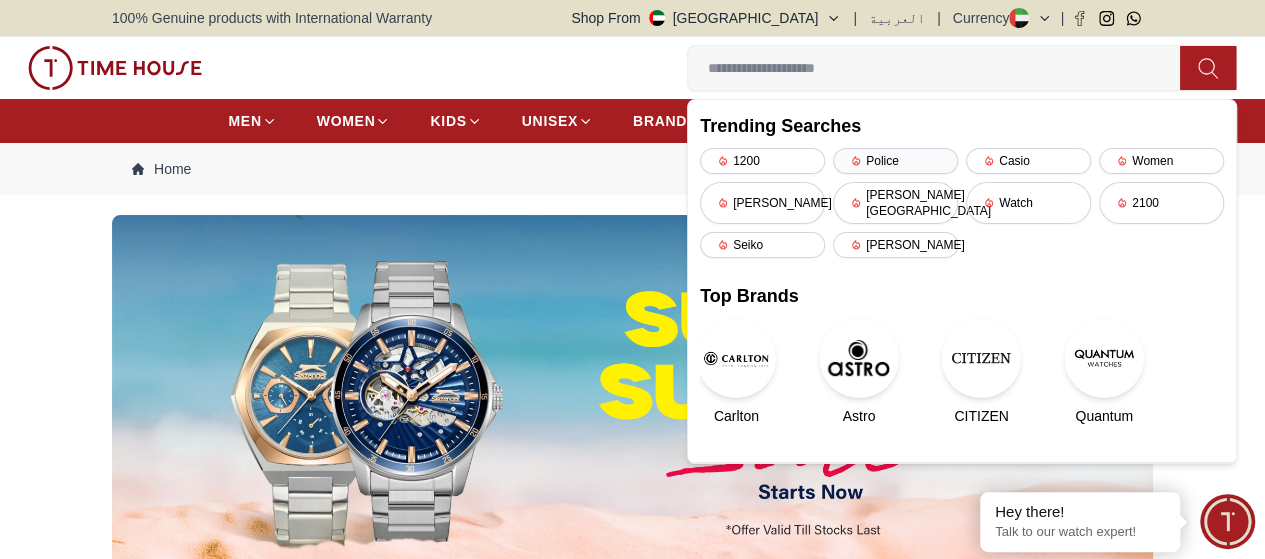 click on "Police" at bounding box center [895, 161] 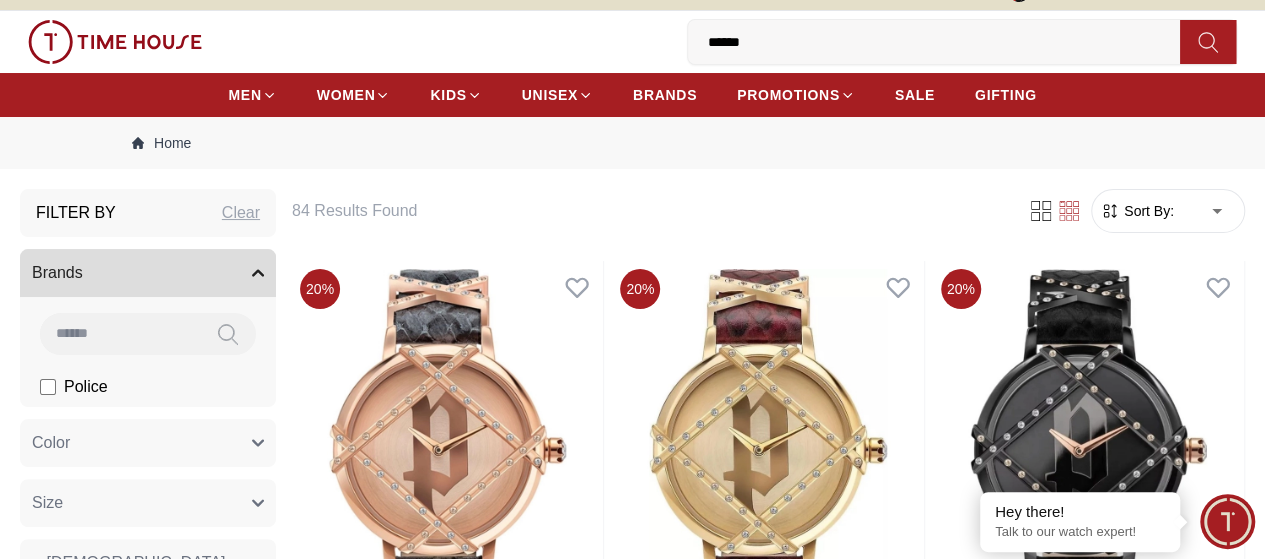 scroll, scrollTop: 0, scrollLeft: 0, axis: both 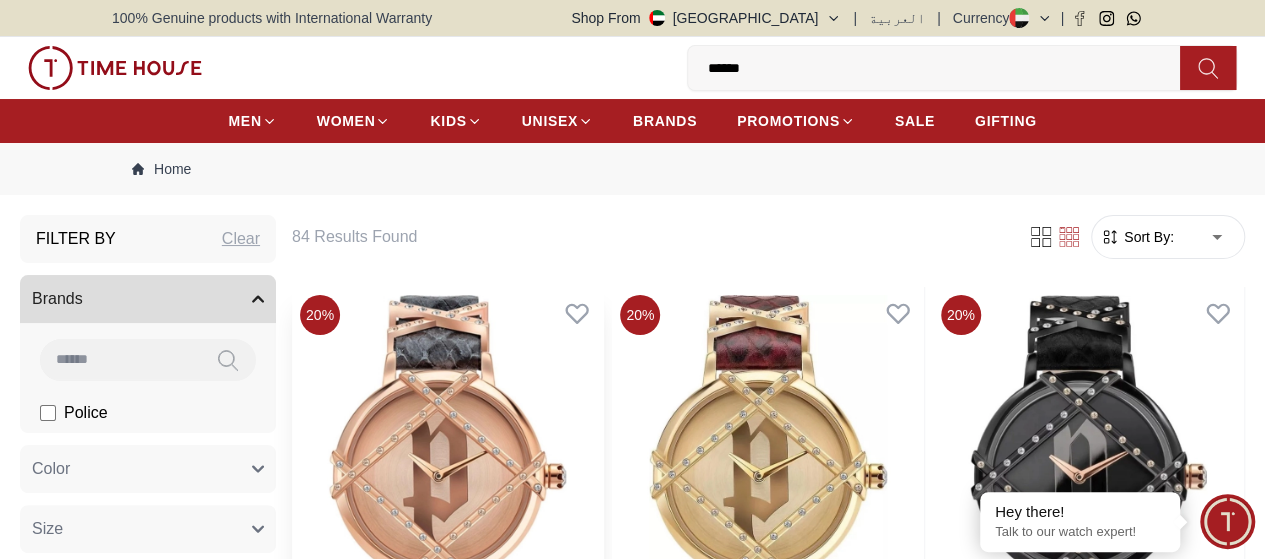 click at bounding box center (447, 485) 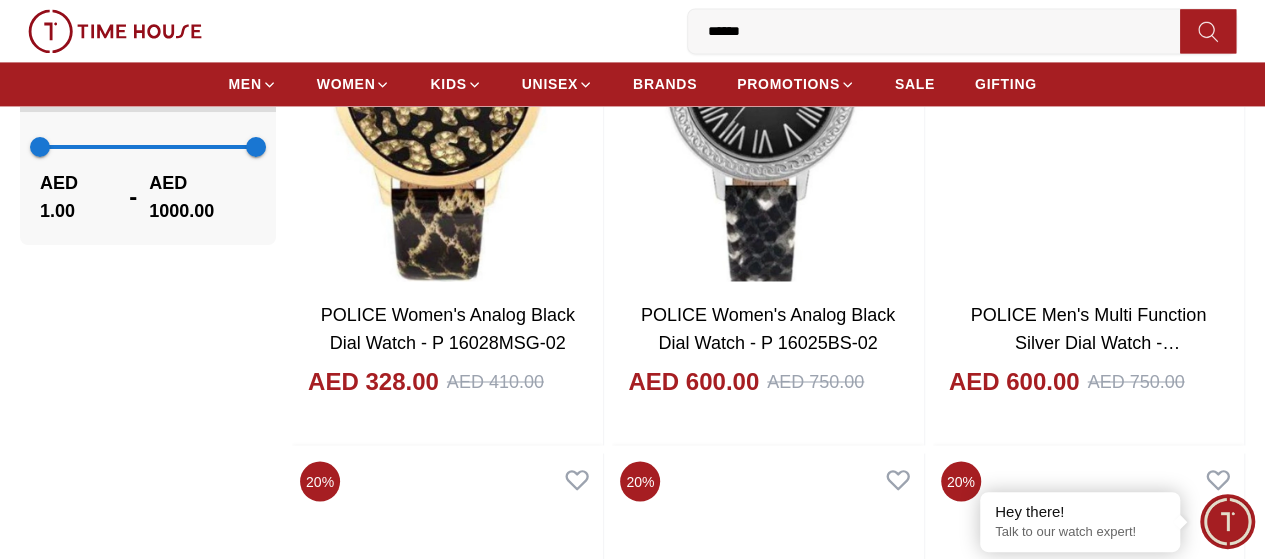 scroll, scrollTop: 1692, scrollLeft: 0, axis: vertical 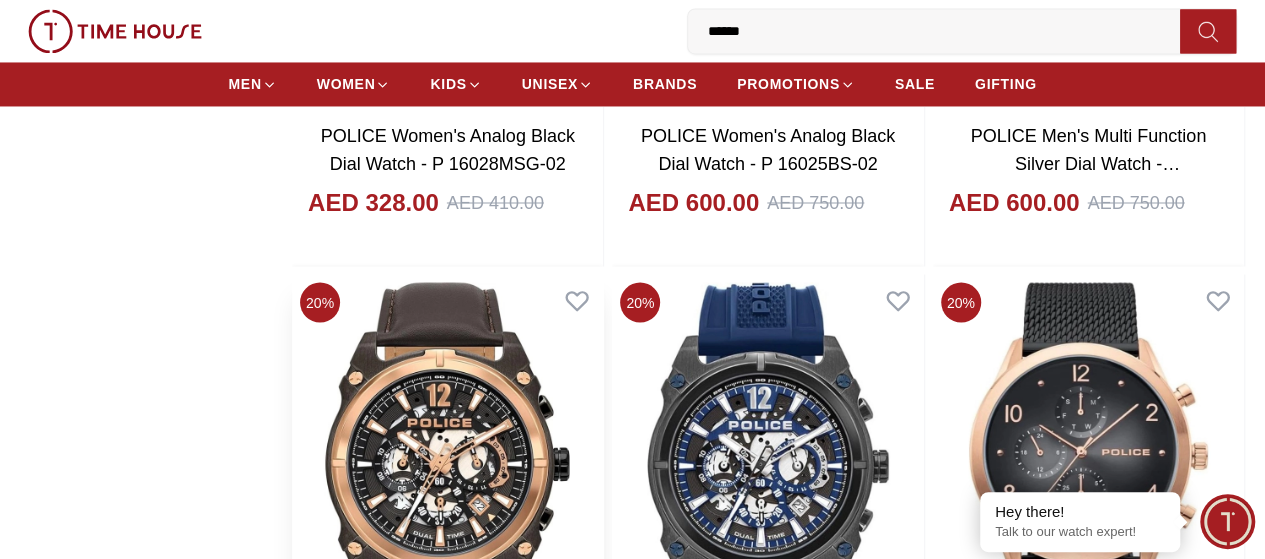 click at bounding box center (447, 472) 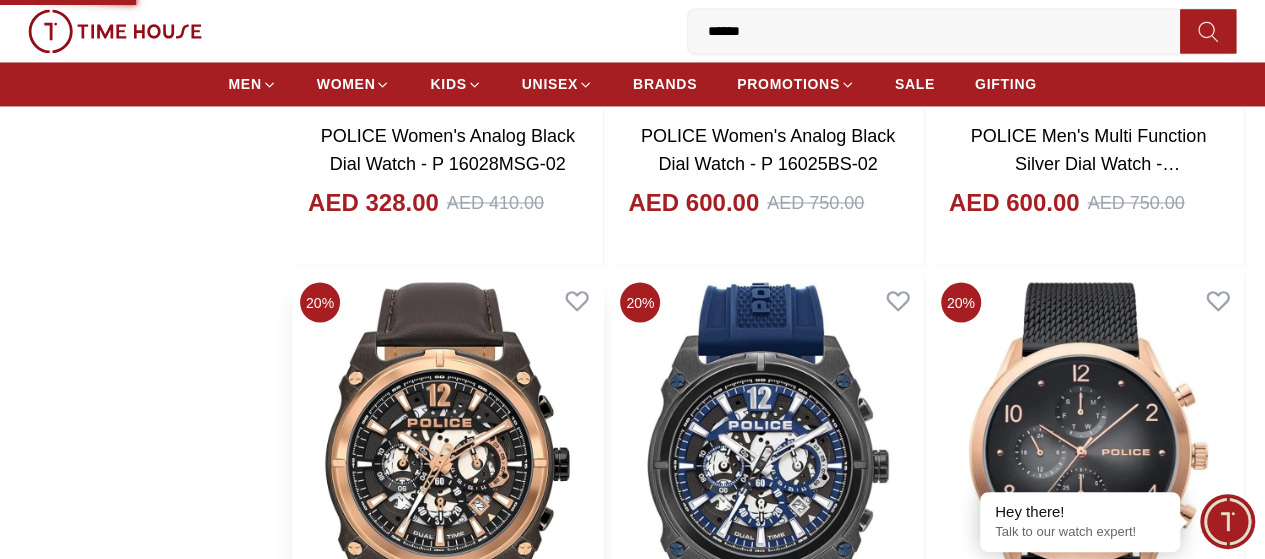 scroll, scrollTop: 0, scrollLeft: 0, axis: both 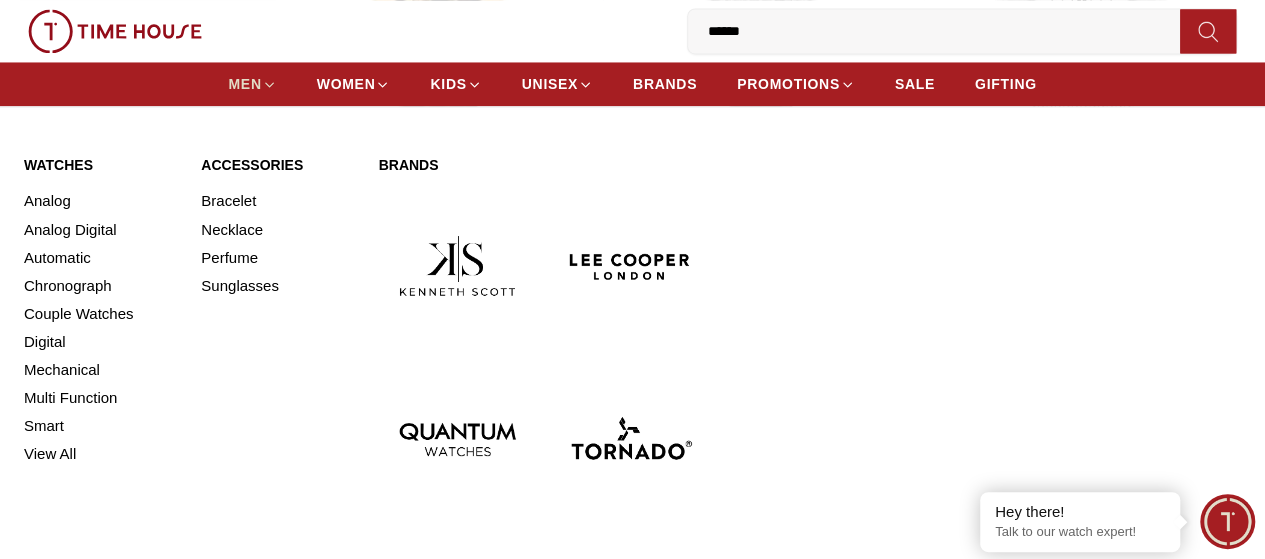 click 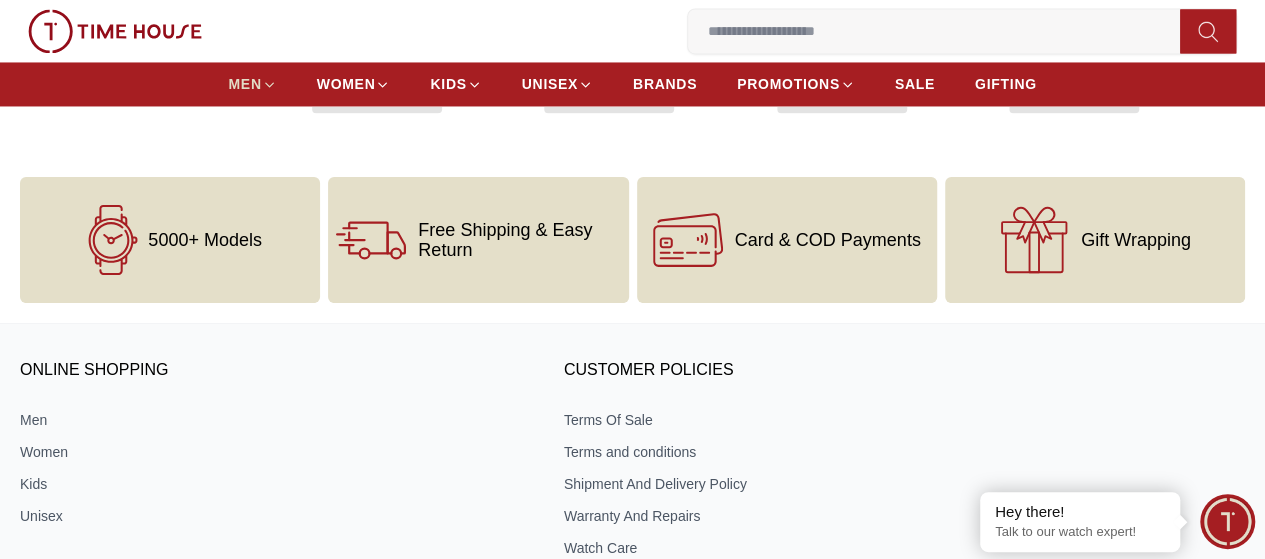 scroll, scrollTop: 0, scrollLeft: 0, axis: both 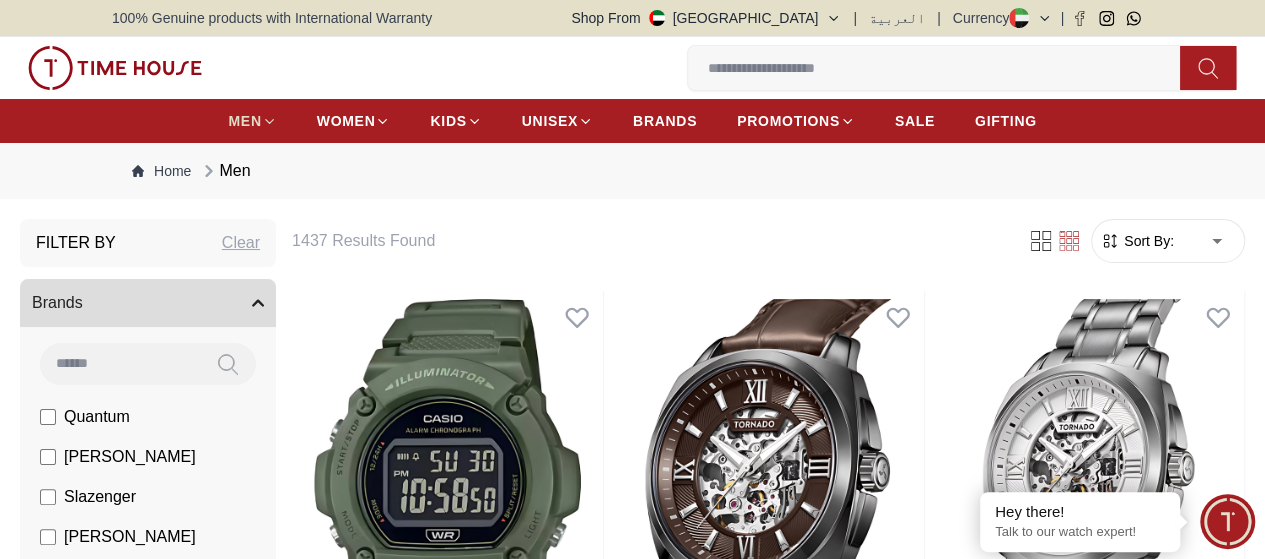 click on "0 Wishlist Trending Searches 1200 Police Casio Women [PERSON_NAME] [PERSON_NAME] hills Watch 2100 [PERSON_NAME] Top Brands Carlton Astro CITIZEN Quantum Help Our Stores My Account 0 Wishlist My Bag" at bounding box center (632, 68) 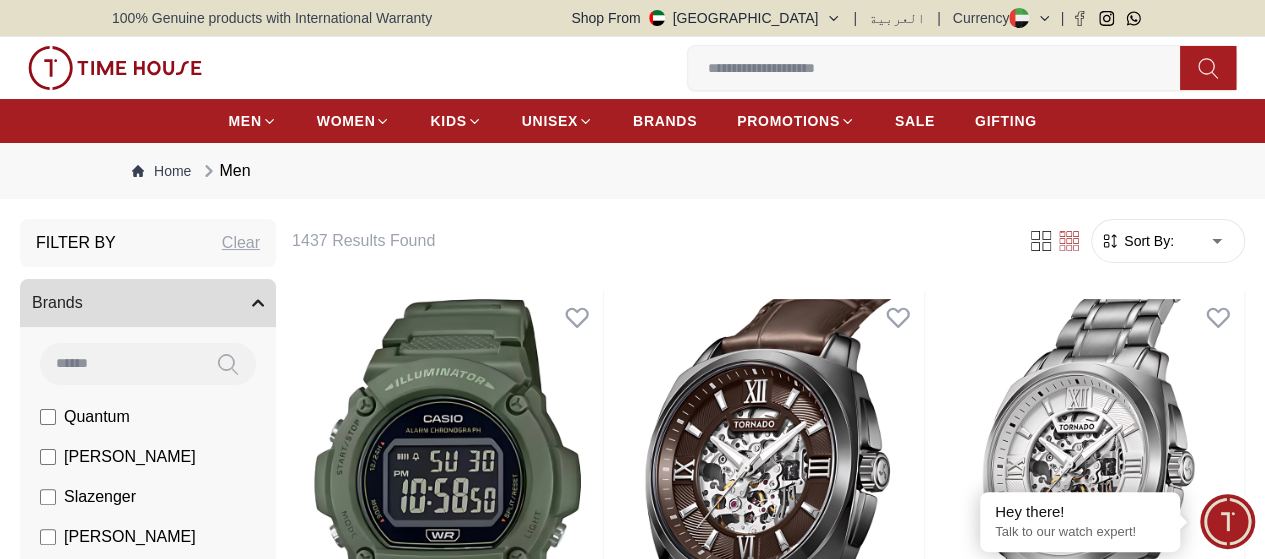 click on "[PERSON_NAME]" at bounding box center [130, 457] 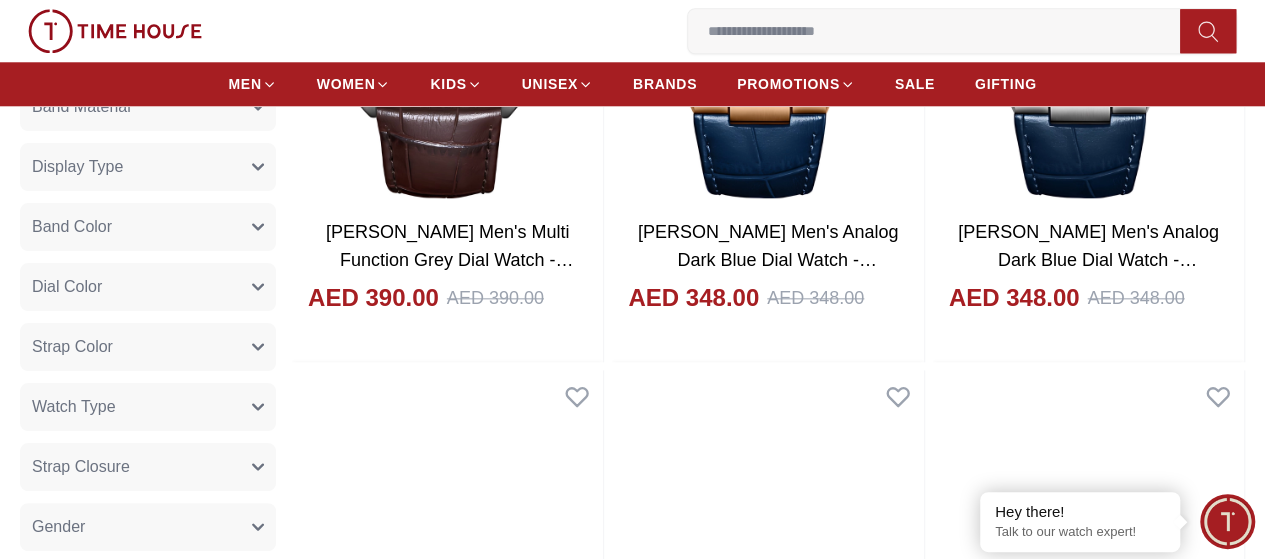 scroll, scrollTop: 1142, scrollLeft: 0, axis: vertical 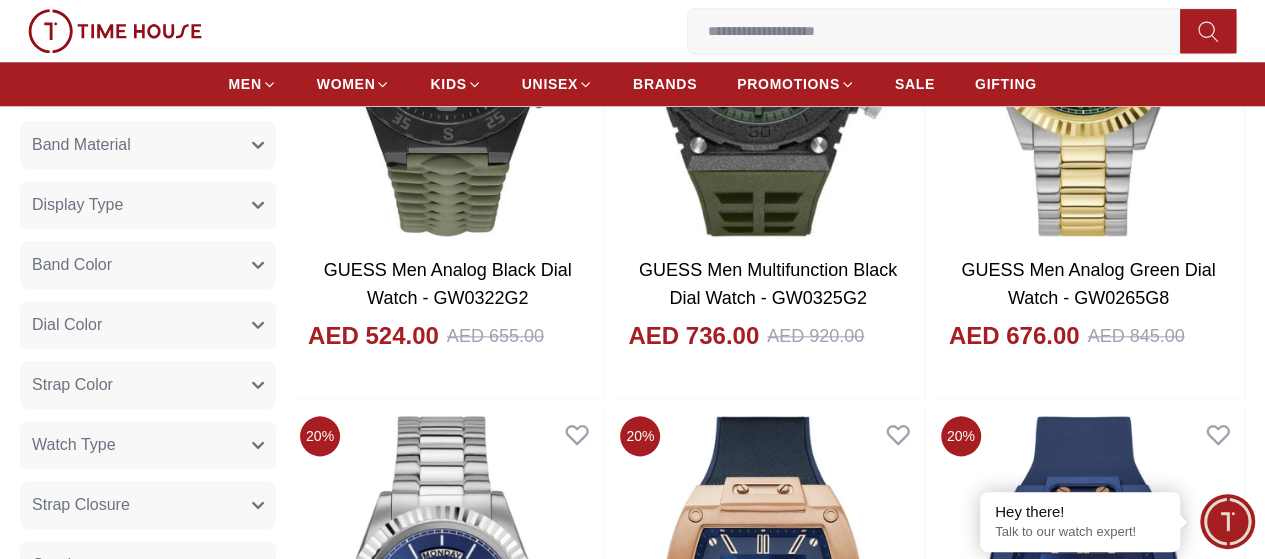 click at bounding box center [942, 31] 